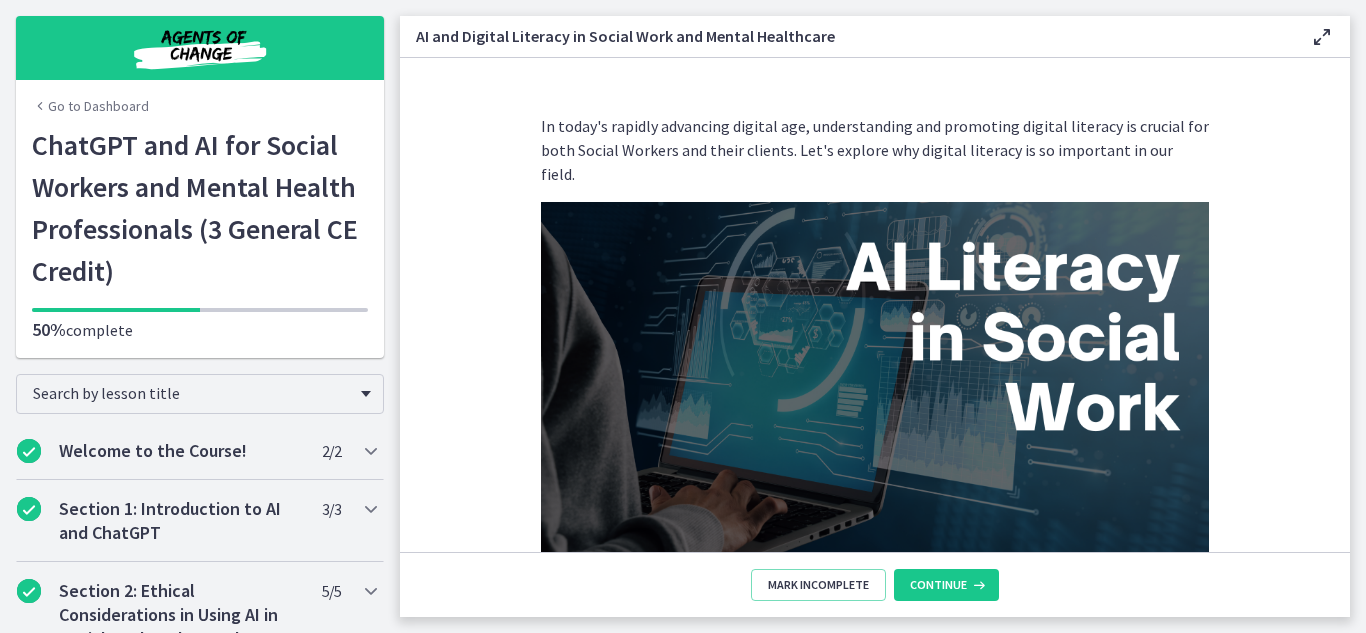 scroll, scrollTop: 0, scrollLeft: 0, axis: both 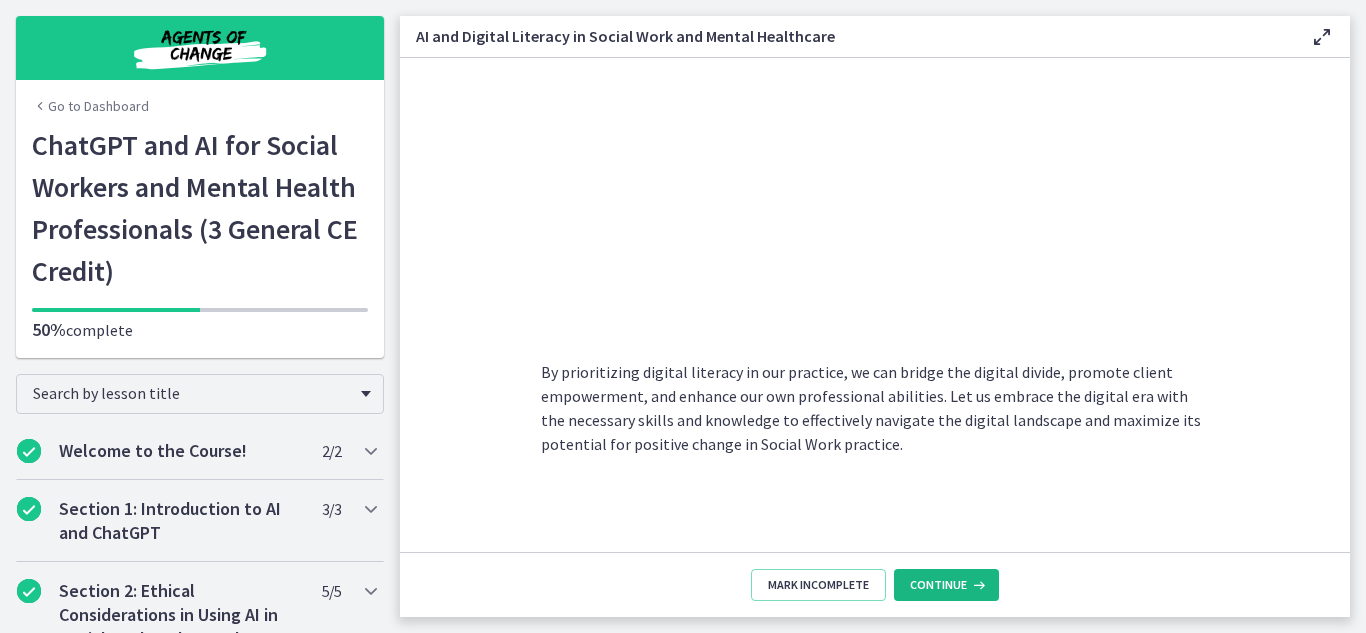 click on "Continue" at bounding box center (938, 585) 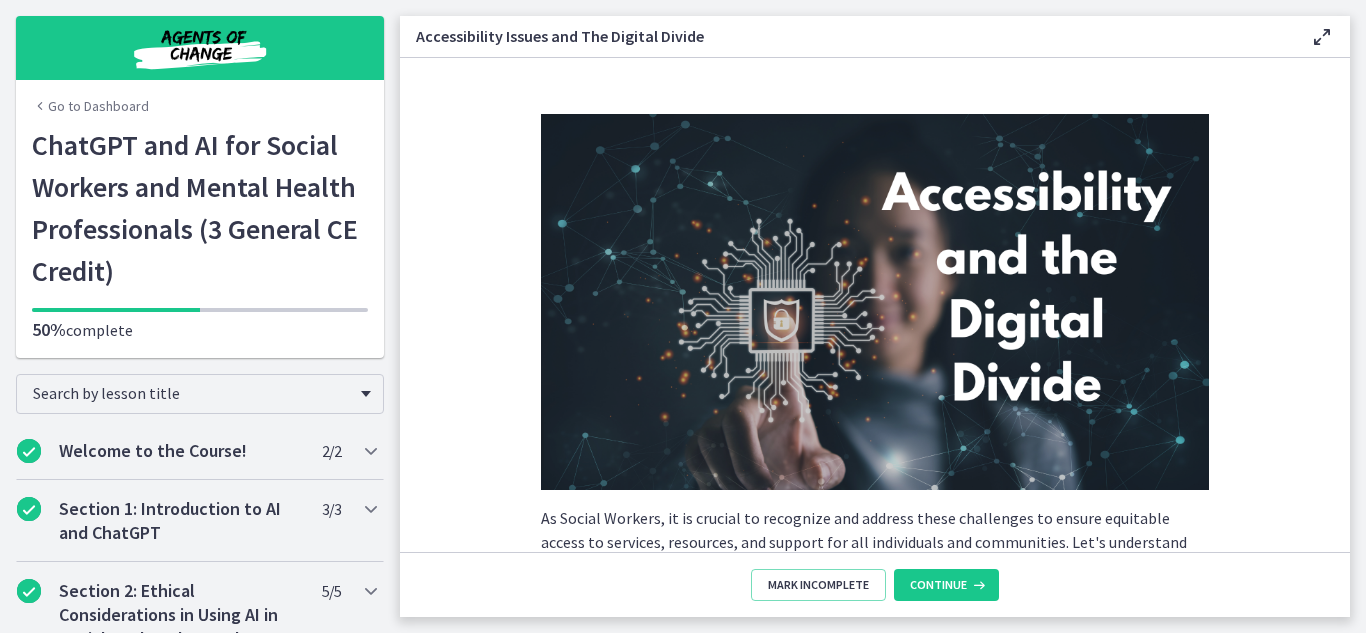 click at bounding box center (1322, 37) 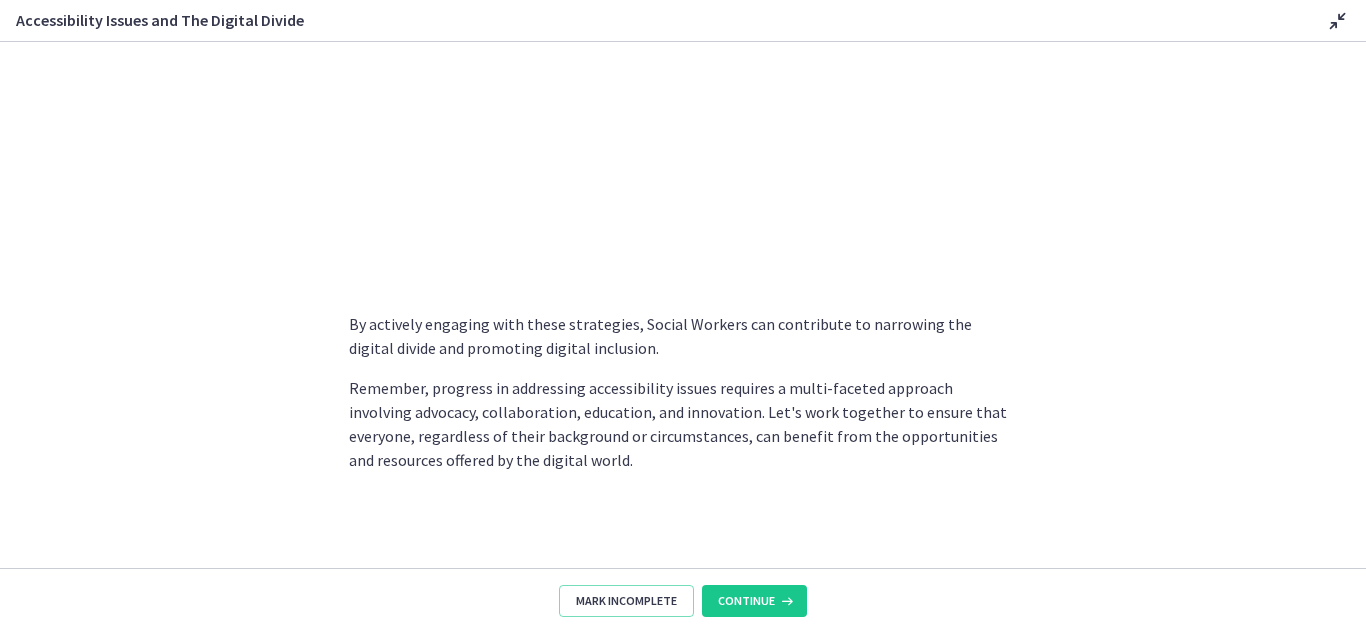 scroll, scrollTop: 2052, scrollLeft: 0, axis: vertical 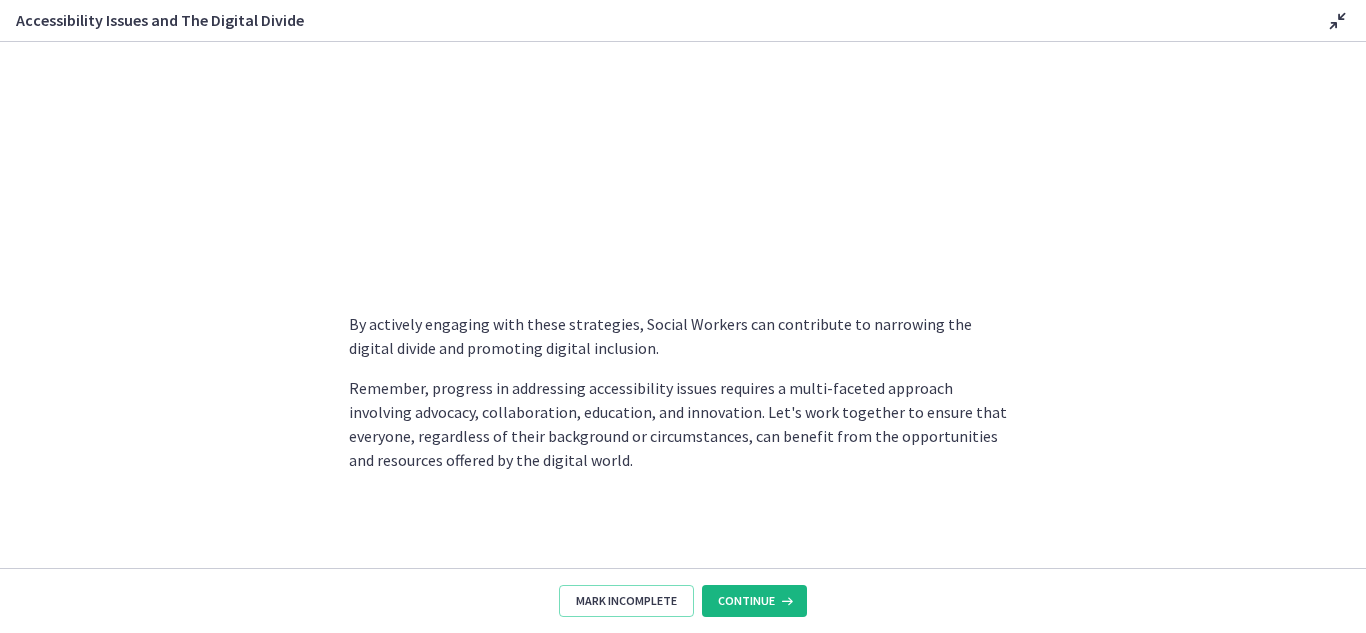 click on "Continue" at bounding box center (746, 601) 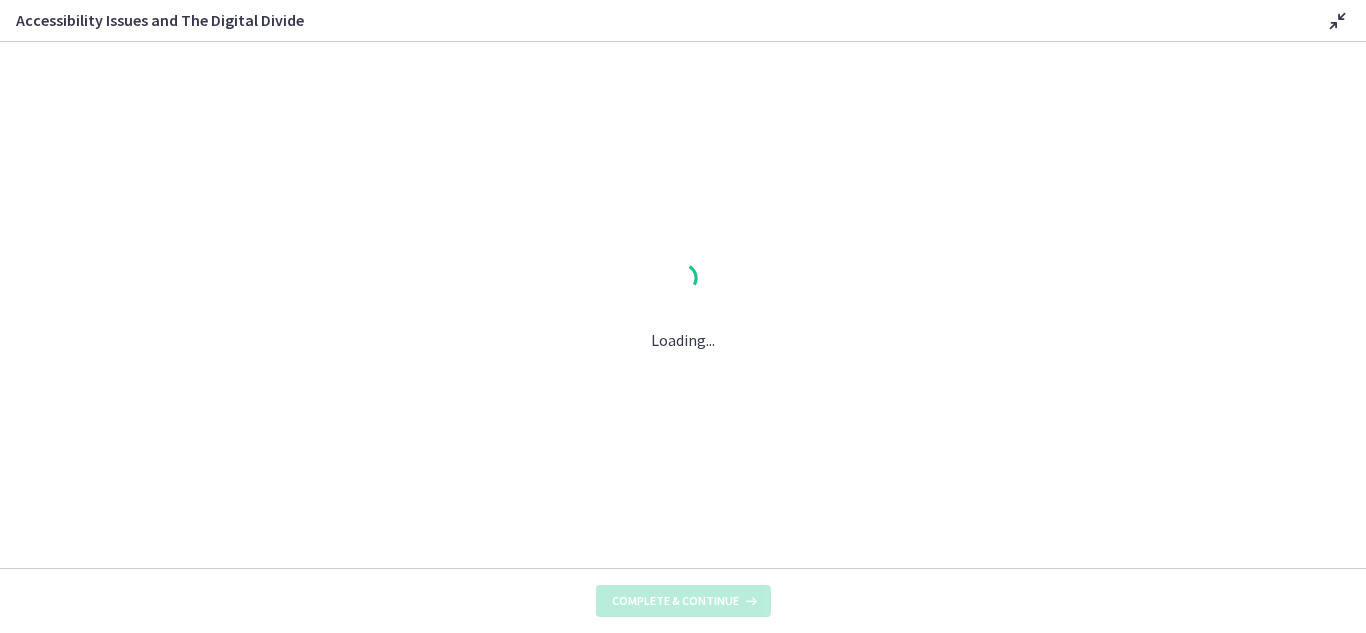 scroll, scrollTop: 0, scrollLeft: 0, axis: both 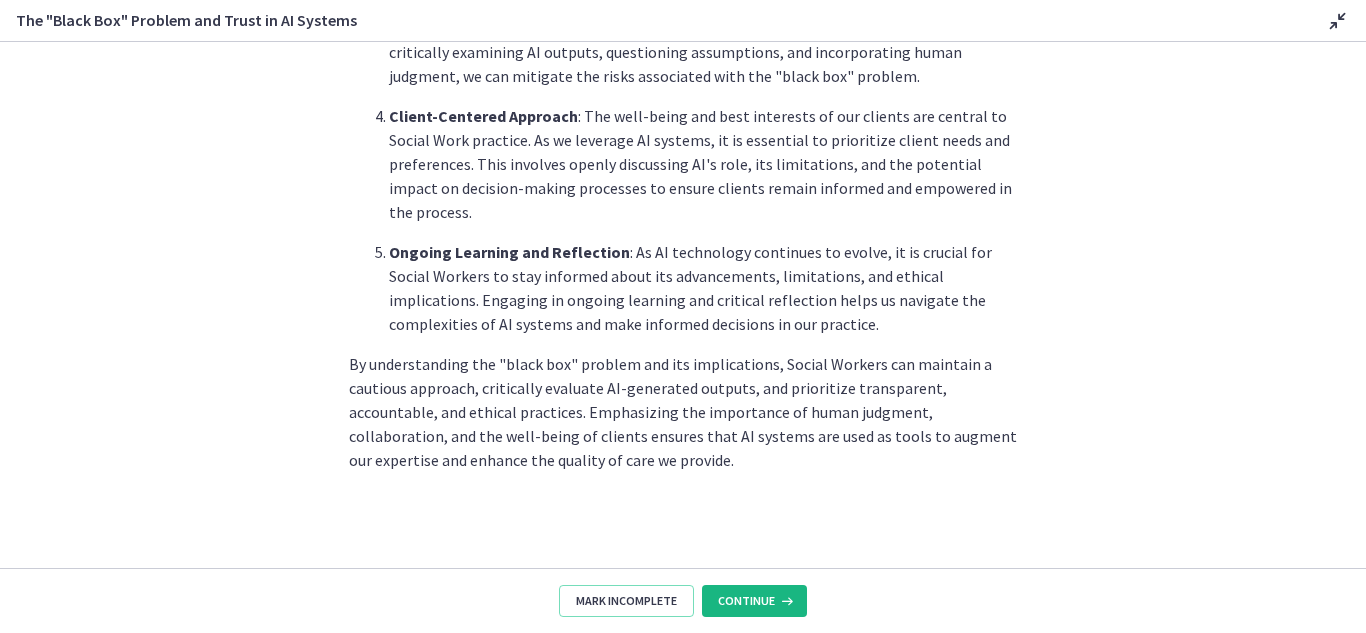 click on "Continue" at bounding box center (746, 601) 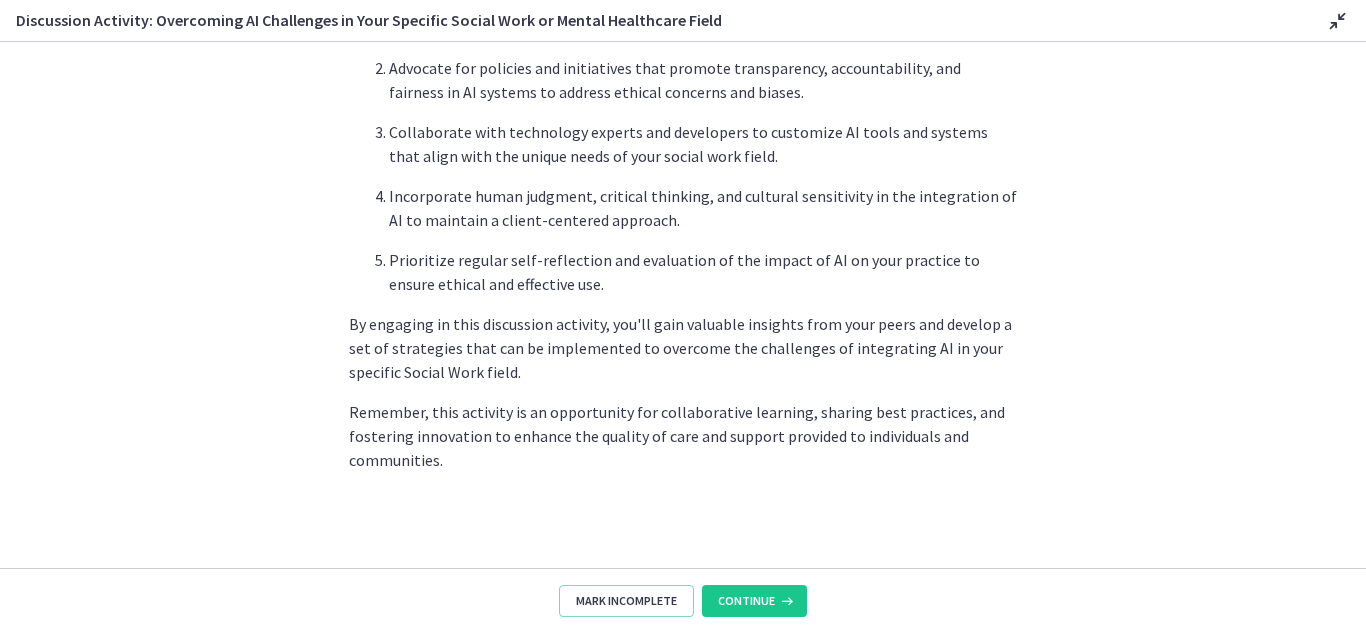 scroll, scrollTop: 1775, scrollLeft: 0, axis: vertical 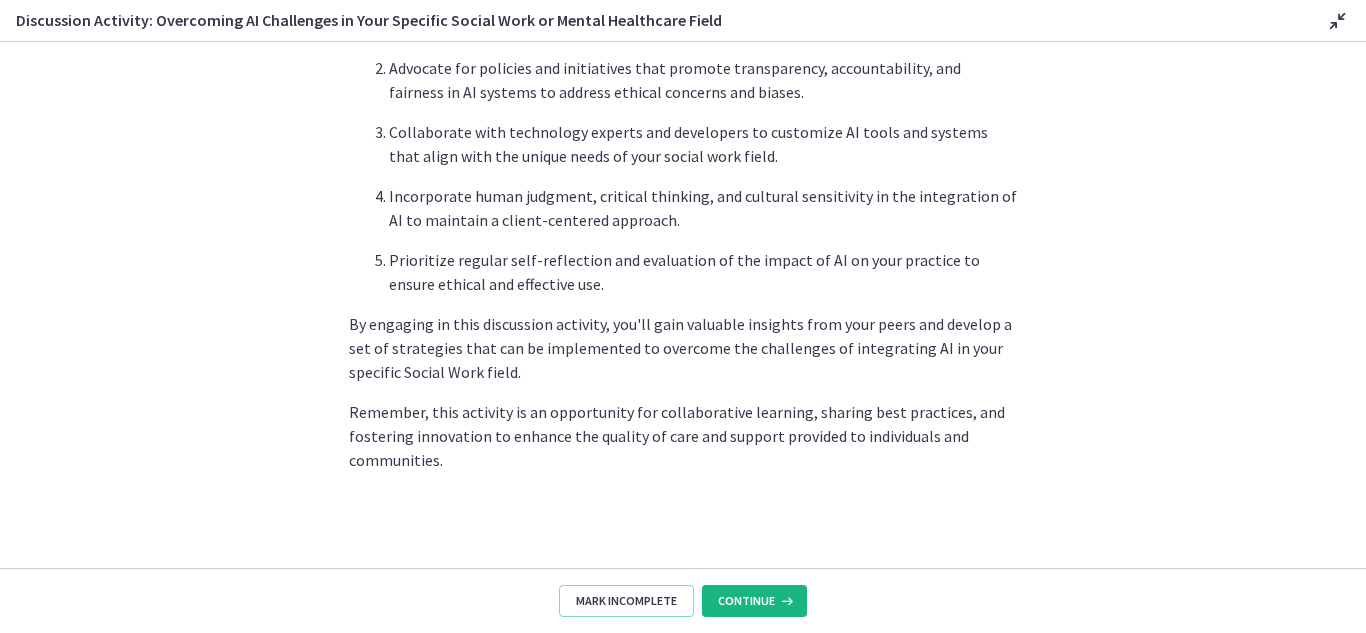 click on "Continue" at bounding box center [746, 601] 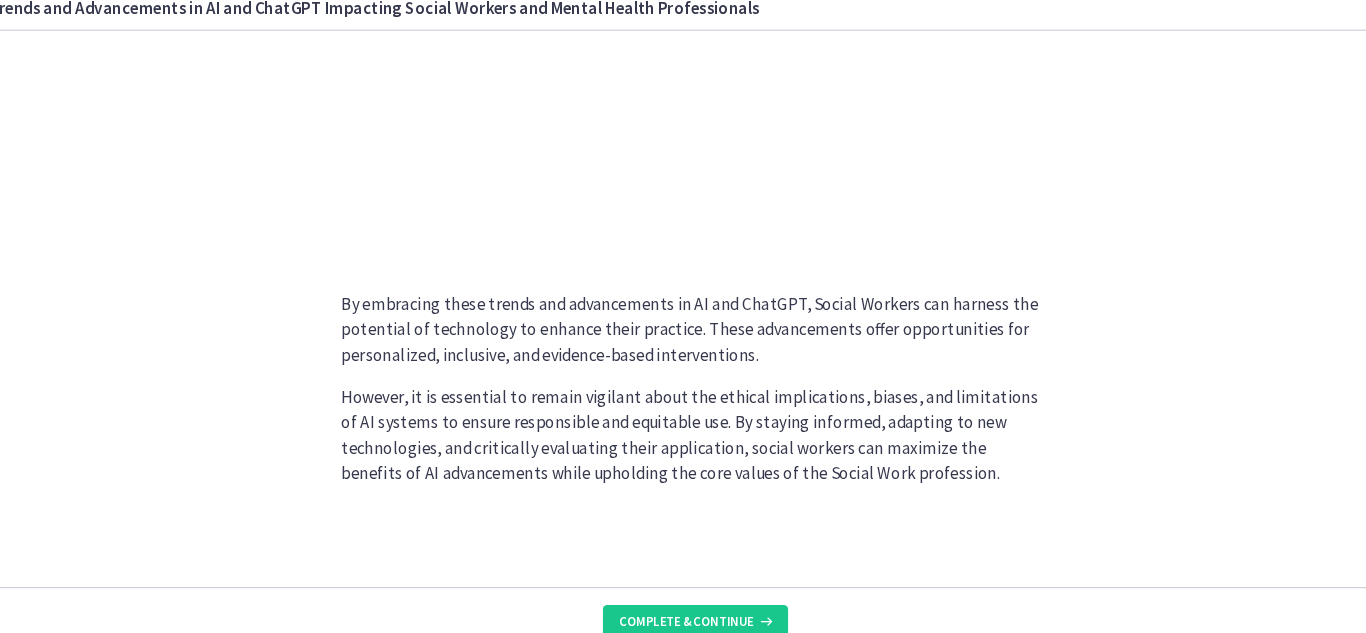 scroll, scrollTop: 2173, scrollLeft: 0, axis: vertical 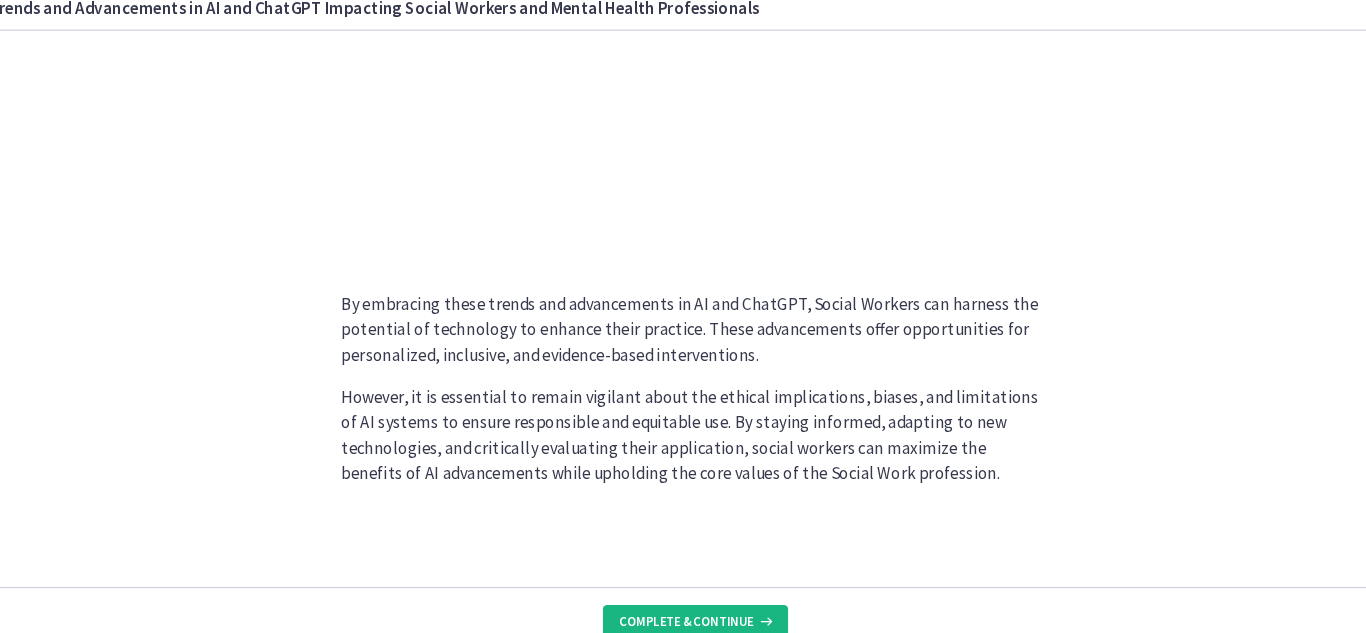 click on "Complete & continue" at bounding box center (675, 601) 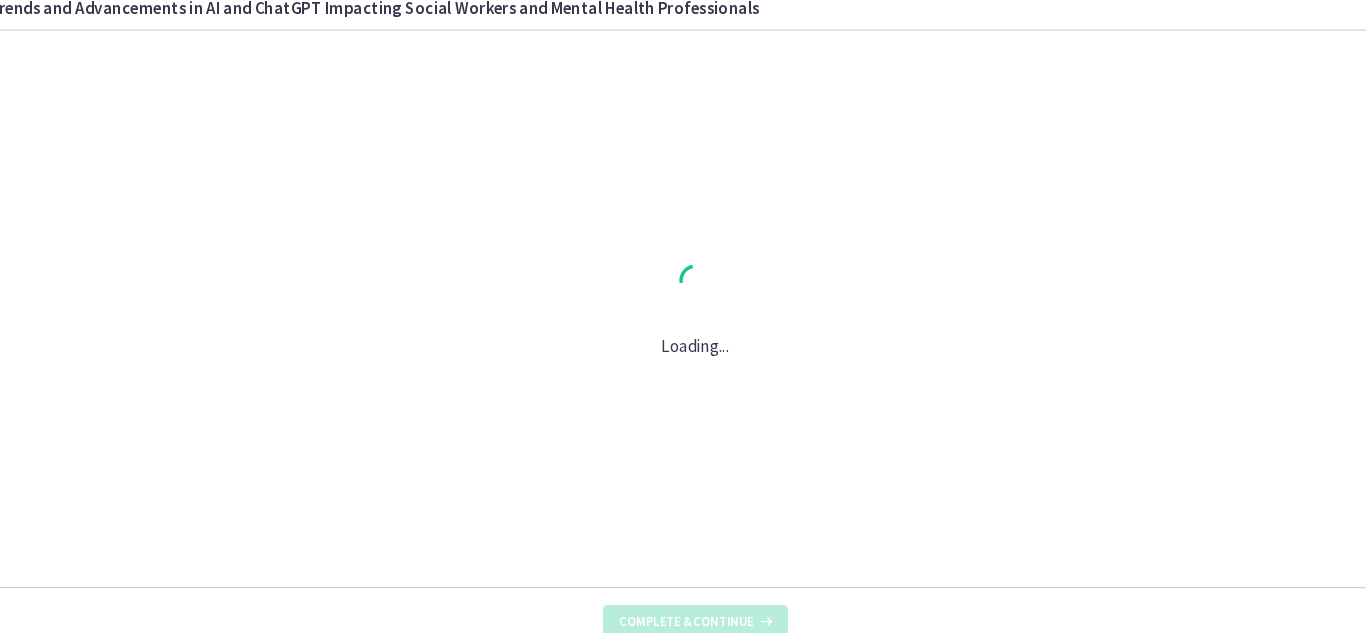 scroll, scrollTop: 0, scrollLeft: 0, axis: both 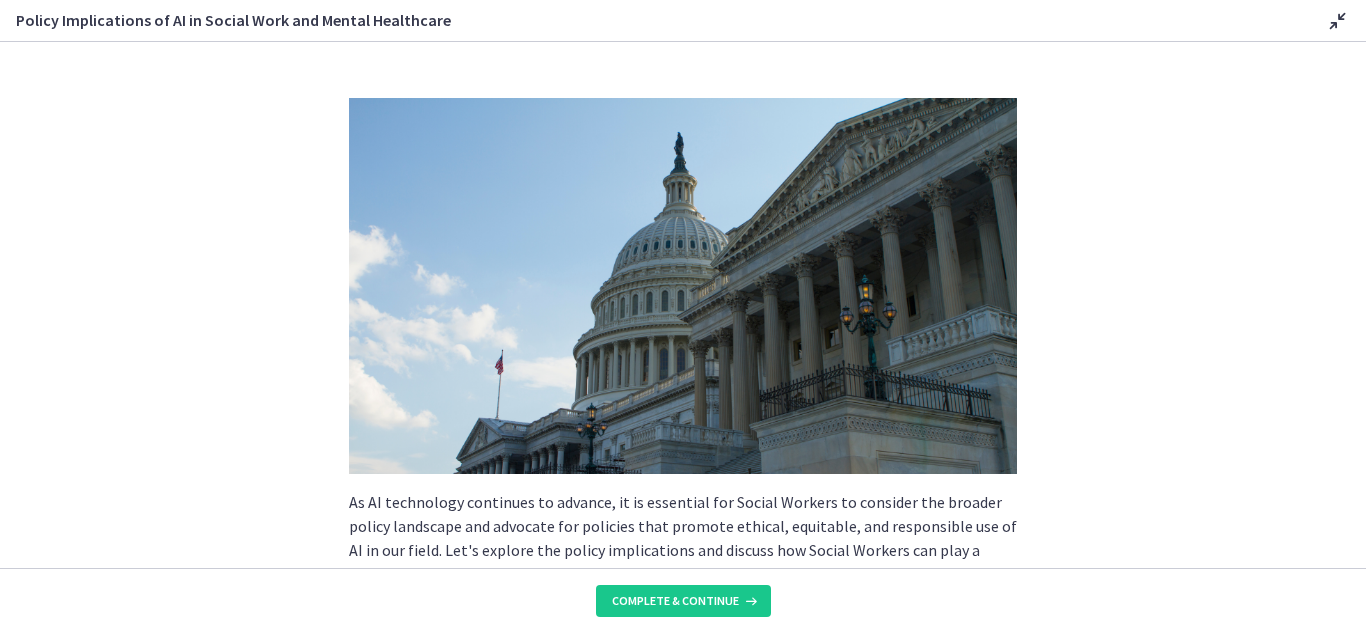 click at bounding box center [1338, 21] 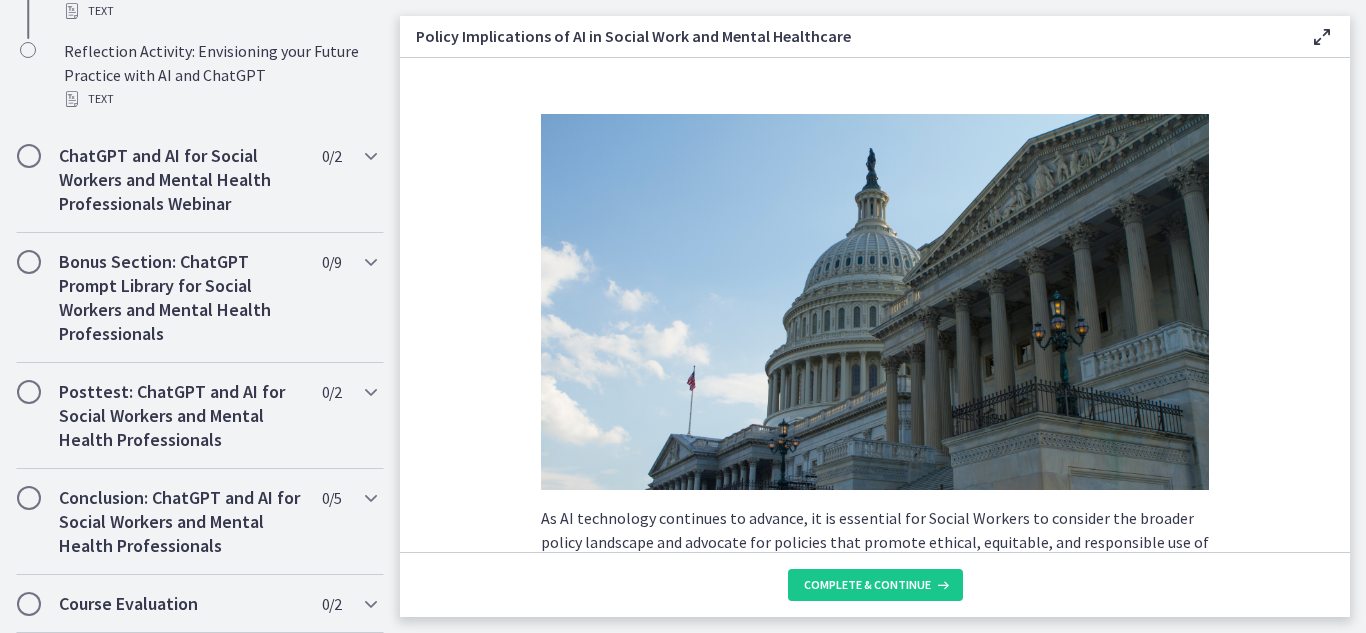 scroll, scrollTop: 1581, scrollLeft: 0, axis: vertical 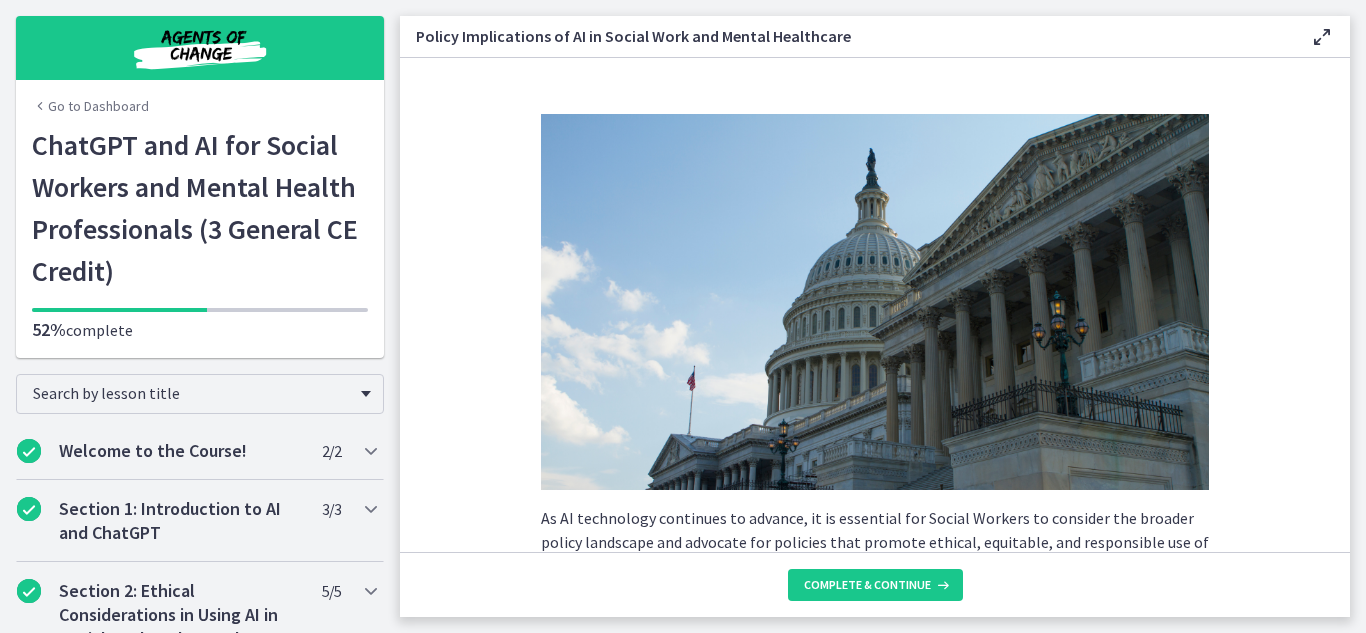 click on "Go to Dashboard" at bounding box center (90, 106) 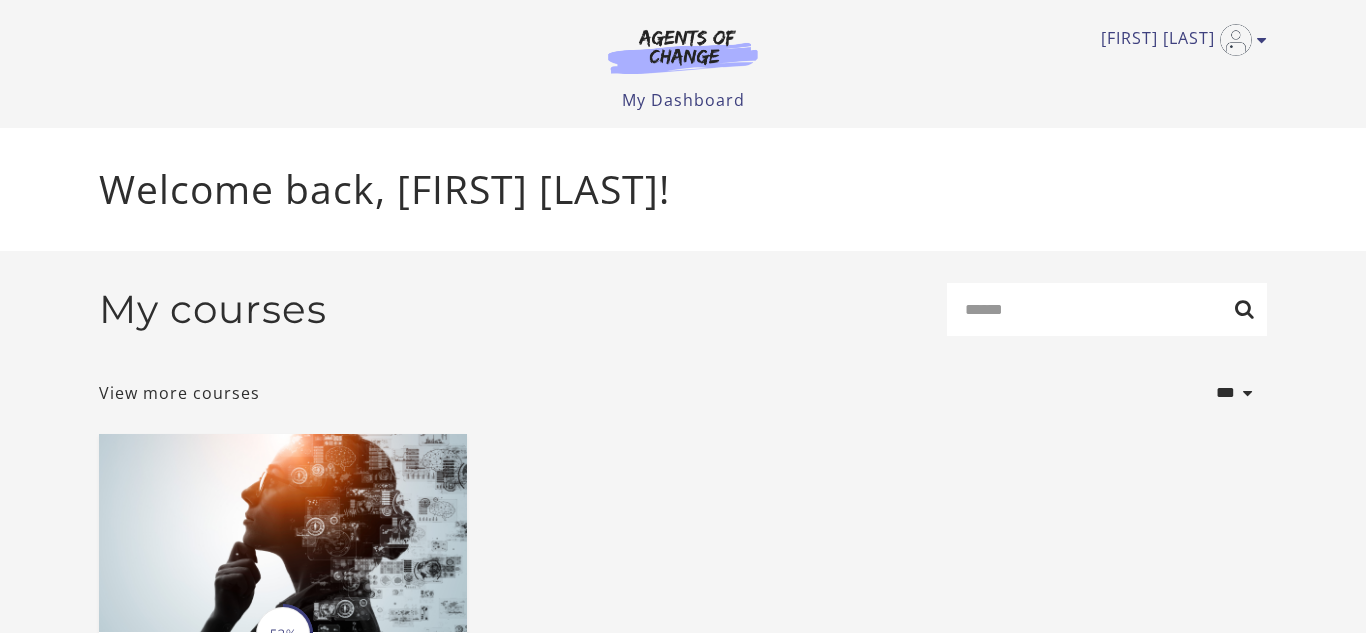 scroll, scrollTop: 0, scrollLeft: 0, axis: both 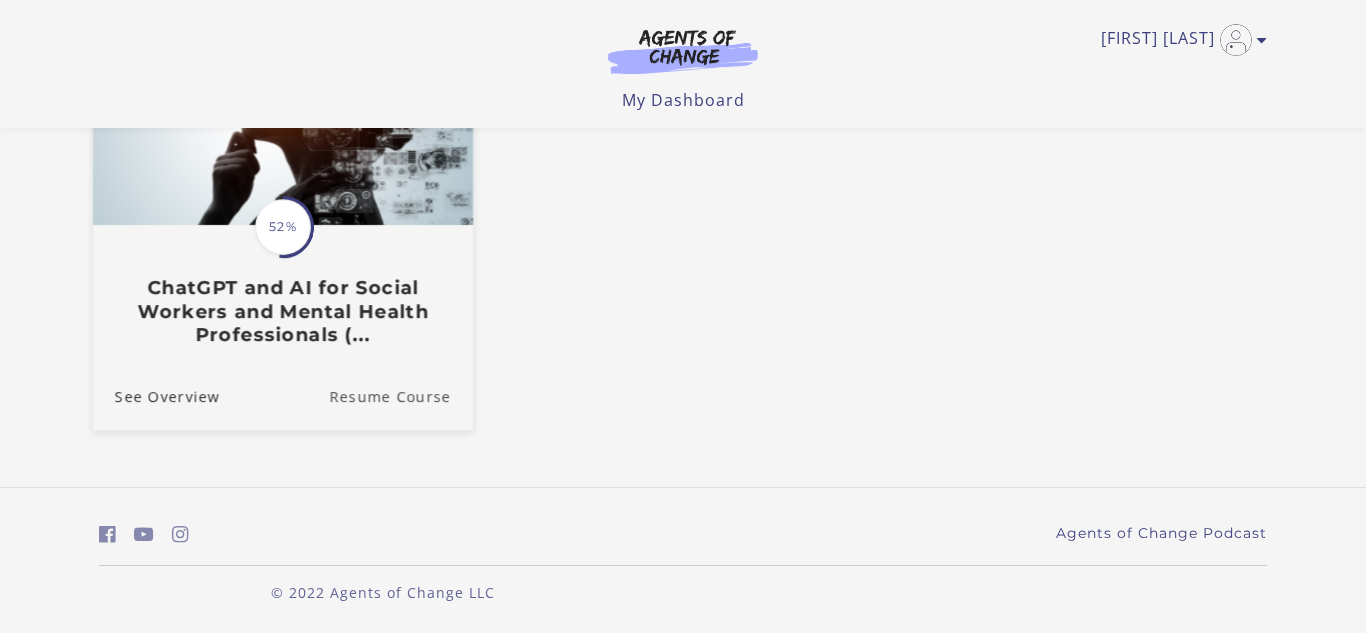click on "Resume Course" at bounding box center (401, 395) 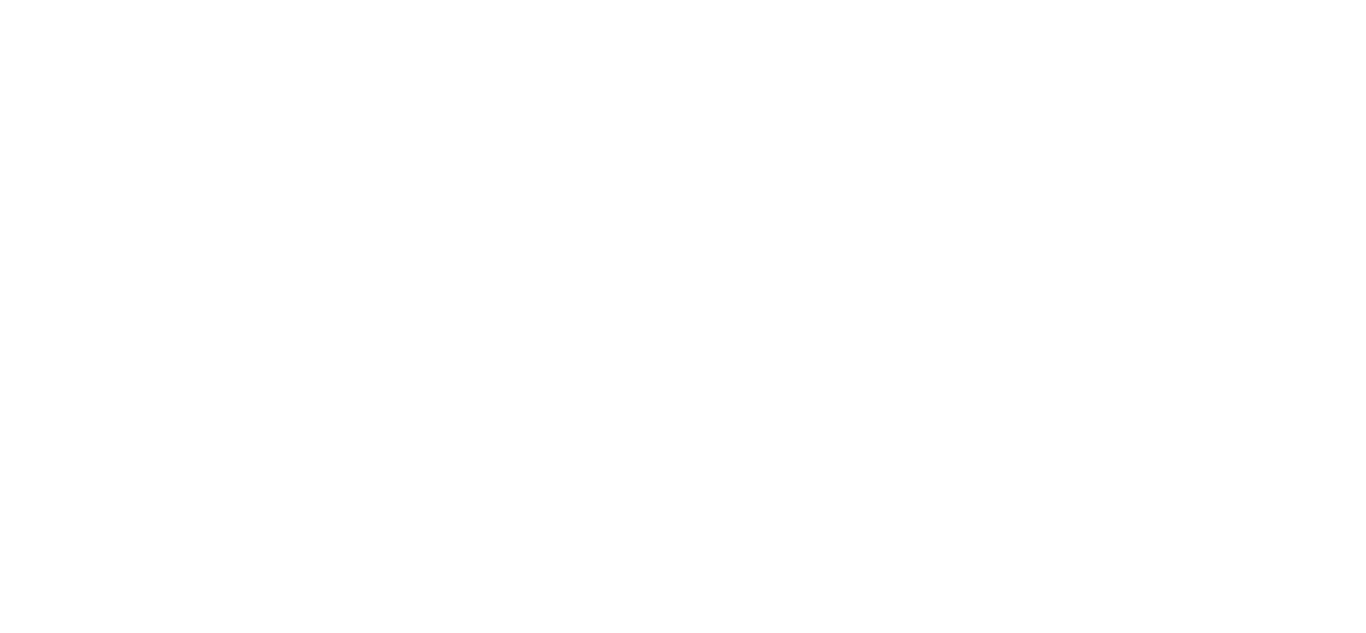scroll, scrollTop: 0, scrollLeft: 0, axis: both 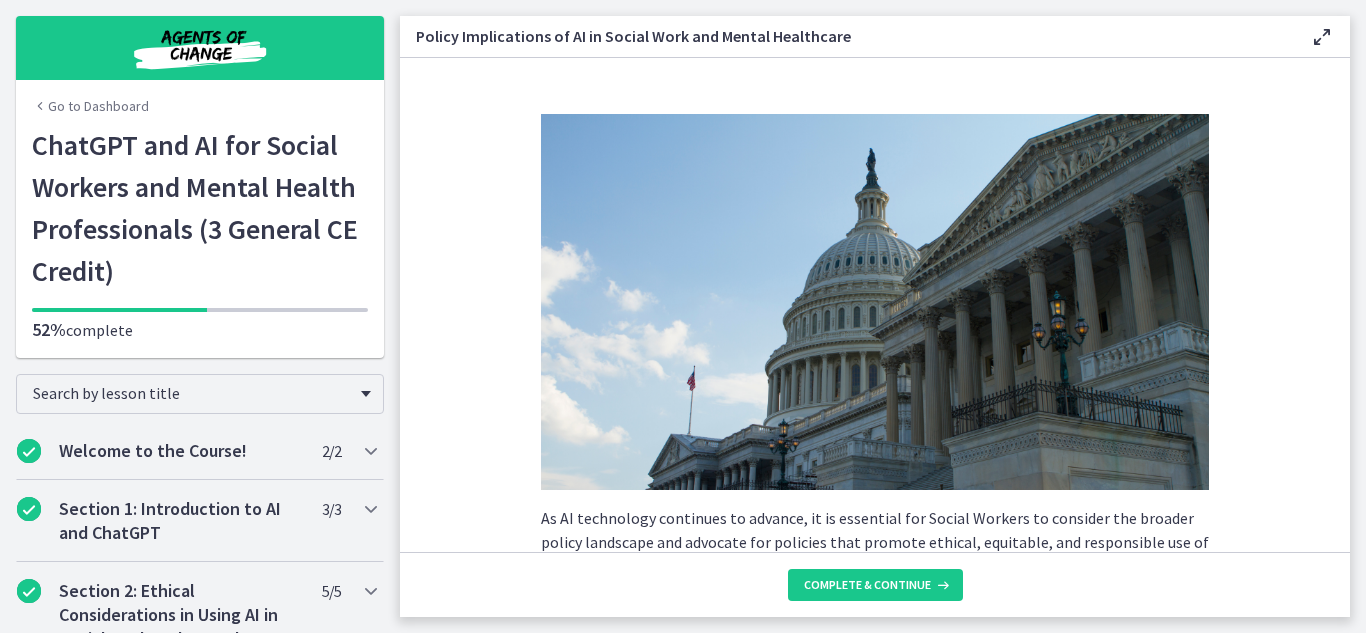 click on "Go to Dashboard" at bounding box center [90, 106] 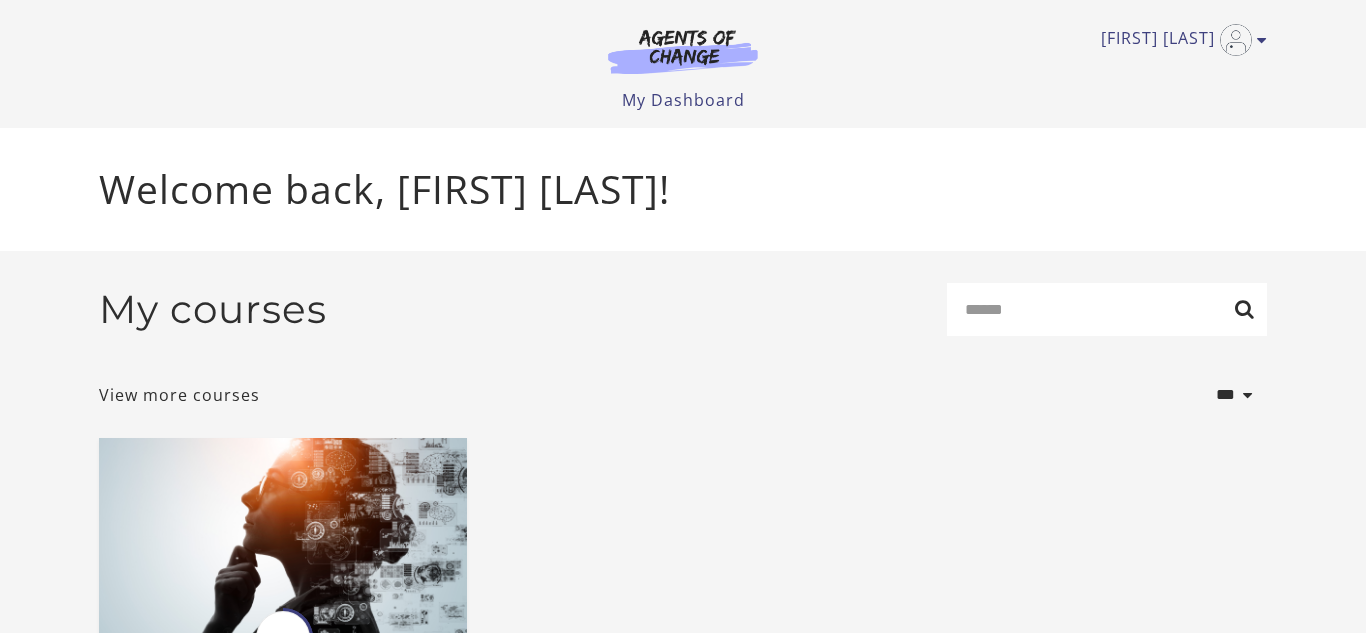 scroll, scrollTop: 0, scrollLeft: 0, axis: both 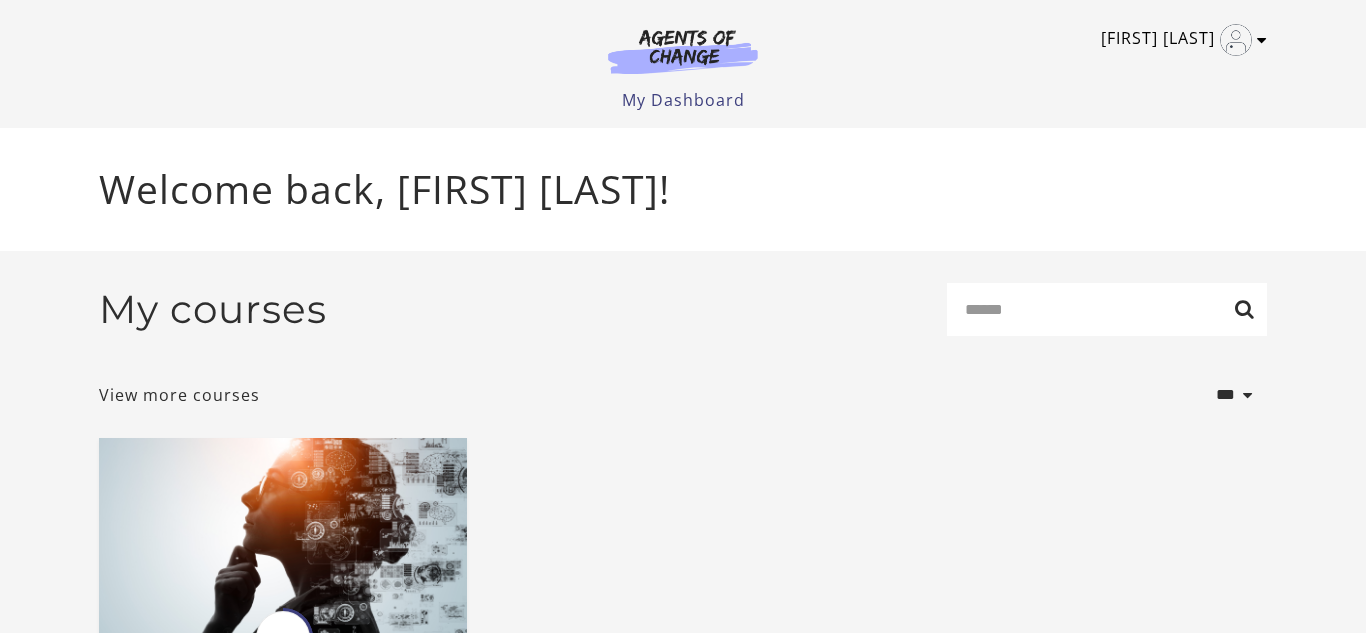 click at bounding box center [1262, 40] 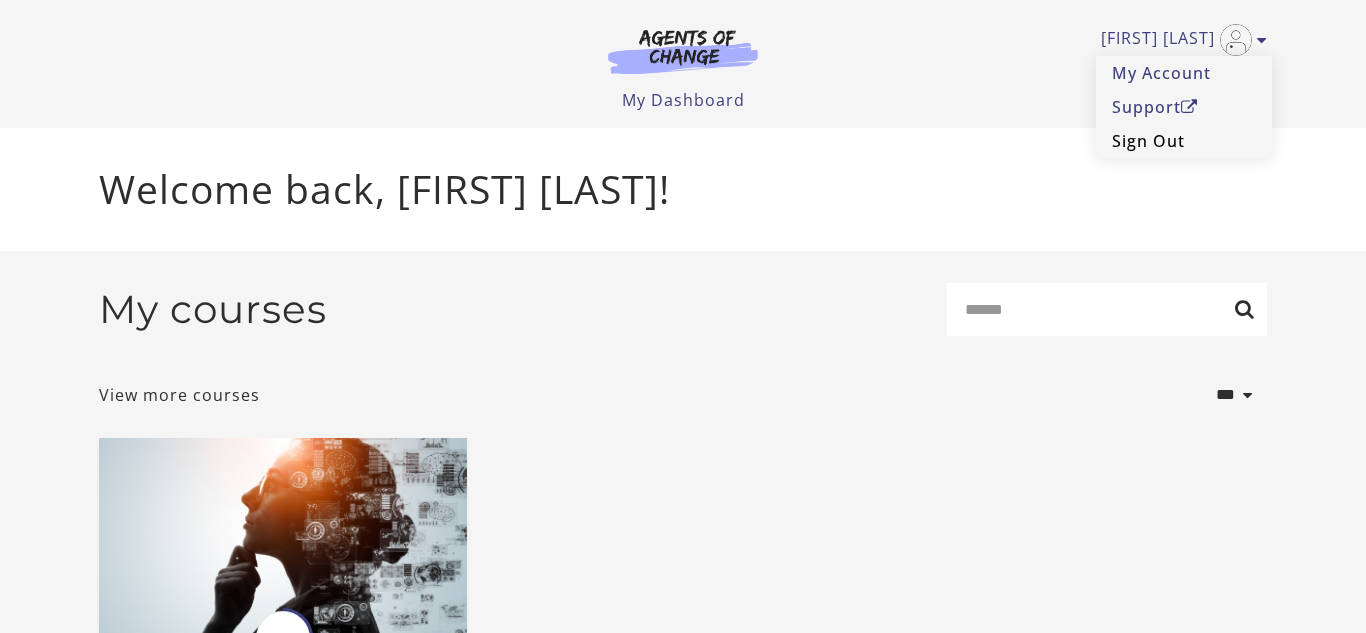 click on "Sign Out" at bounding box center [1184, 141] 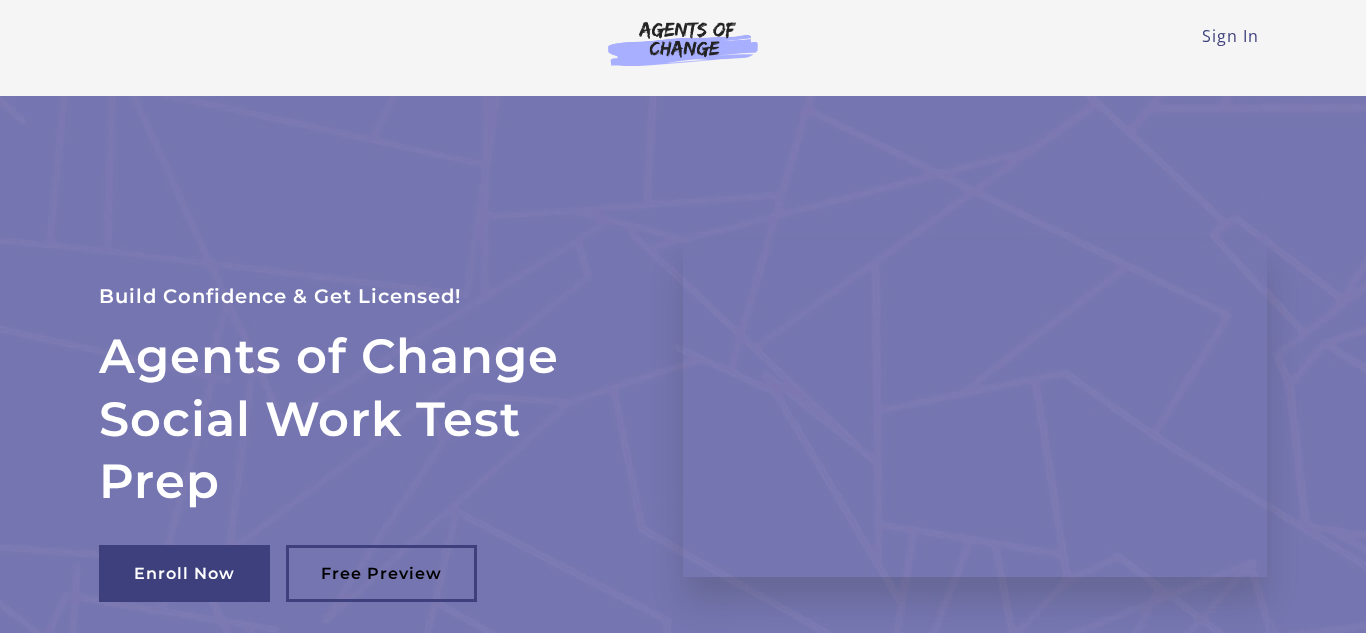 scroll, scrollTop: 0, scrollLeft: 0, axis: both 